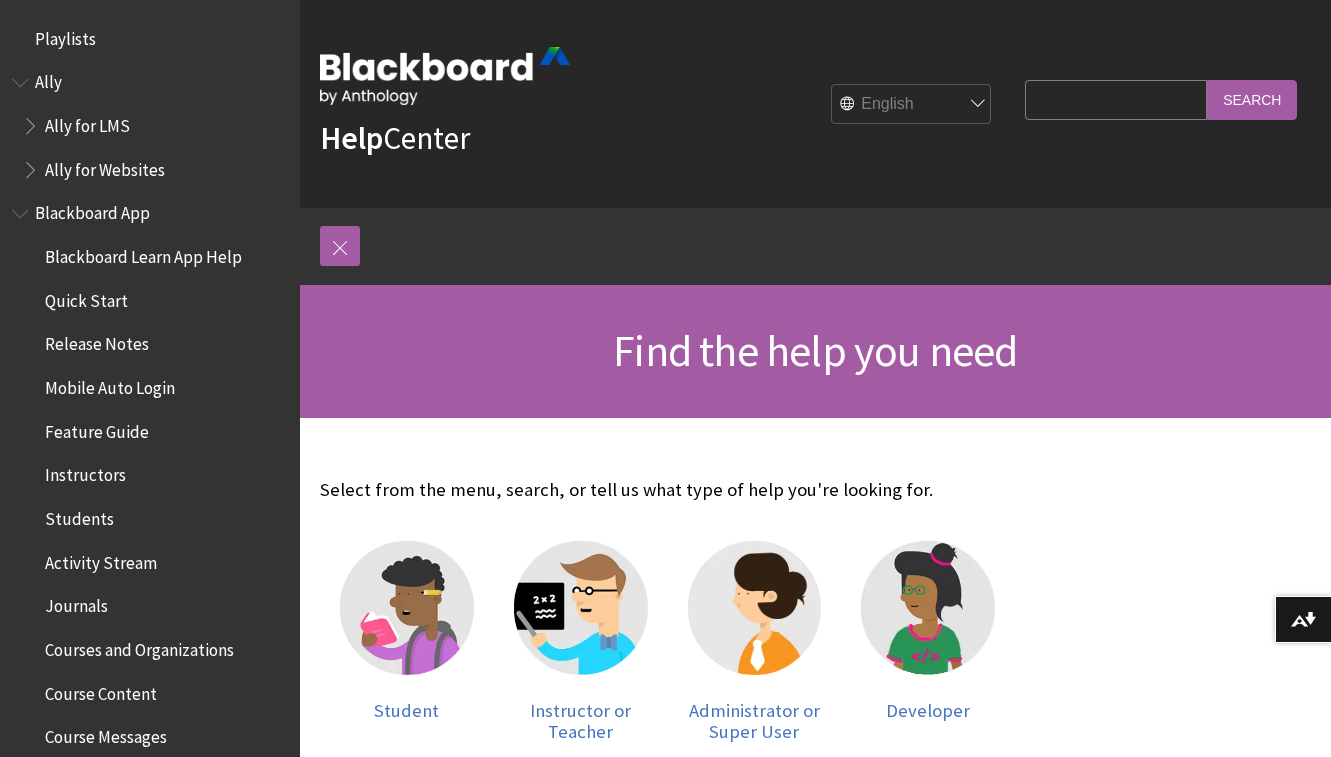 scroll, scrollTop: 0, scrollLeft: 0, axis: both 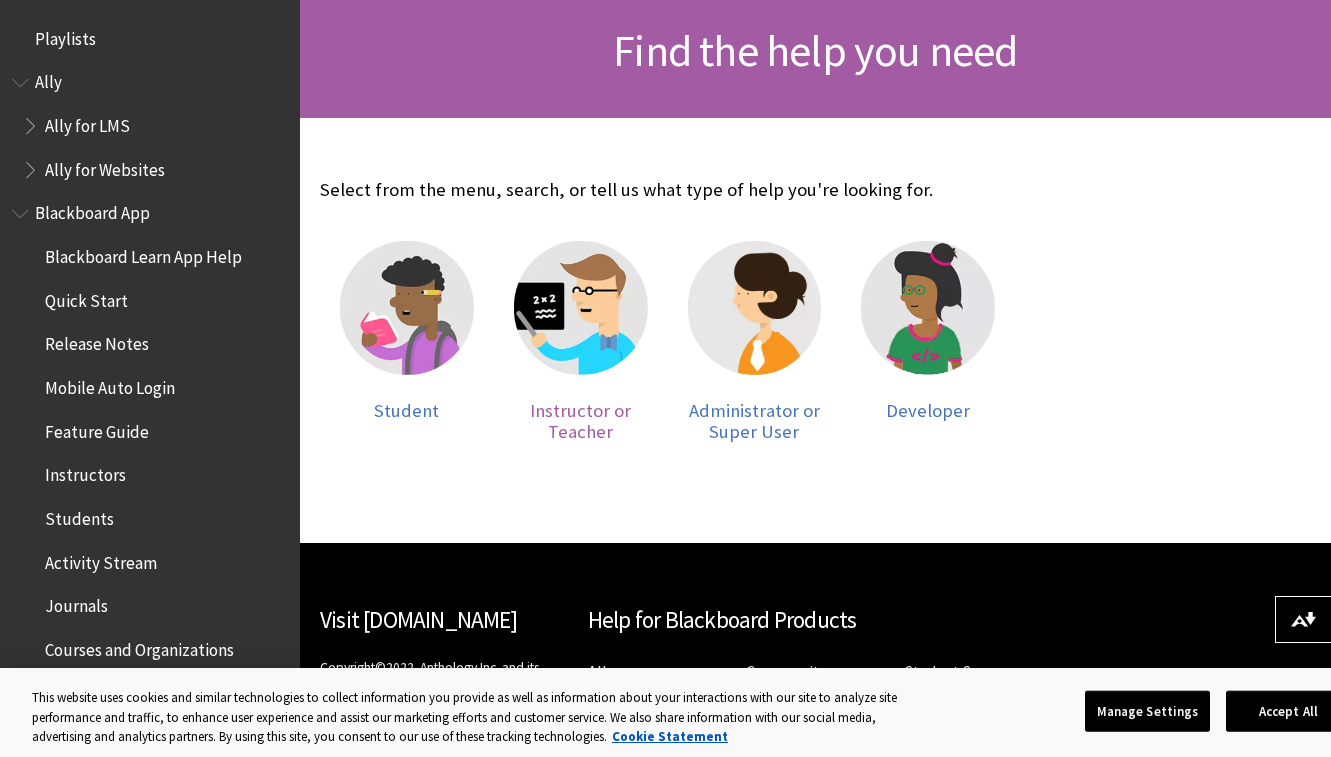 click on "Instructor or Teacher" at bounding box center [580, 421] 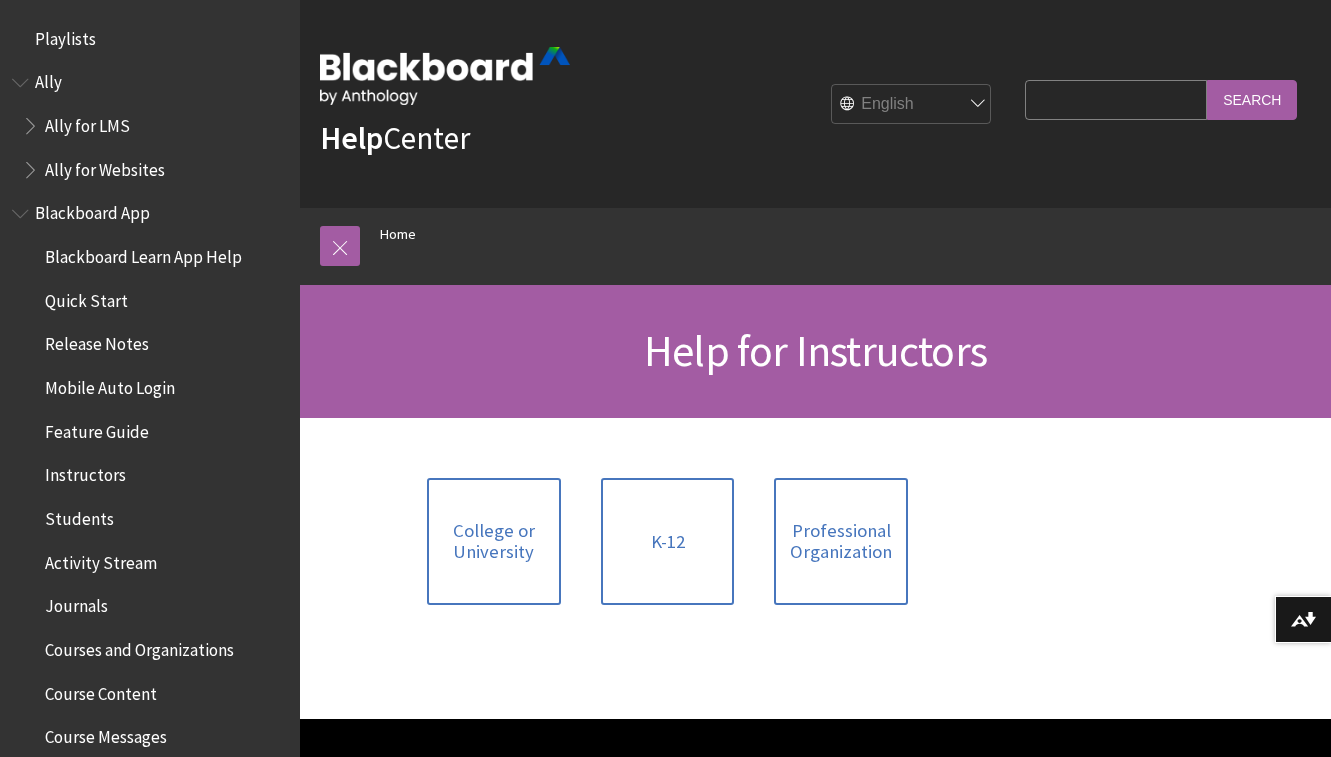 scroll, scrollTop: 0, scrollLeft: 0, axis: both 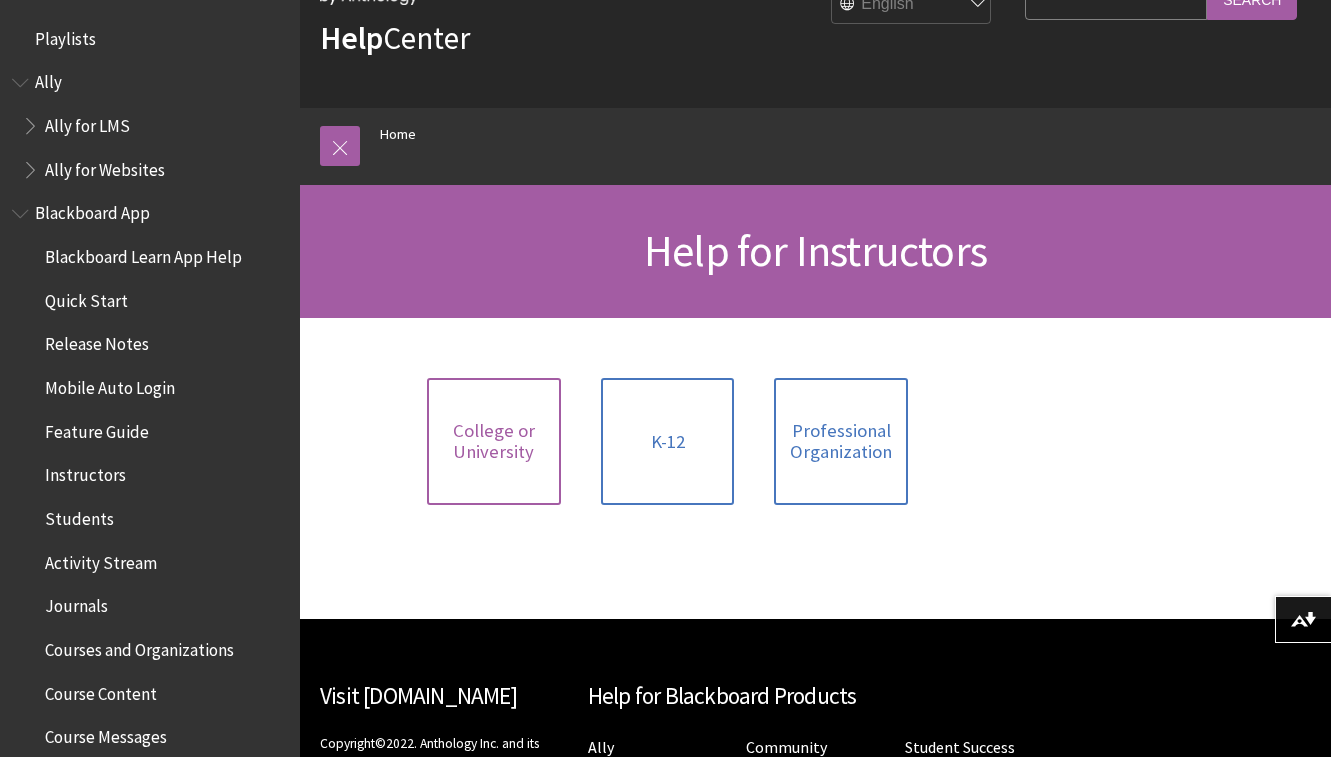 click on "College or University" at bounding box center [494, 441] 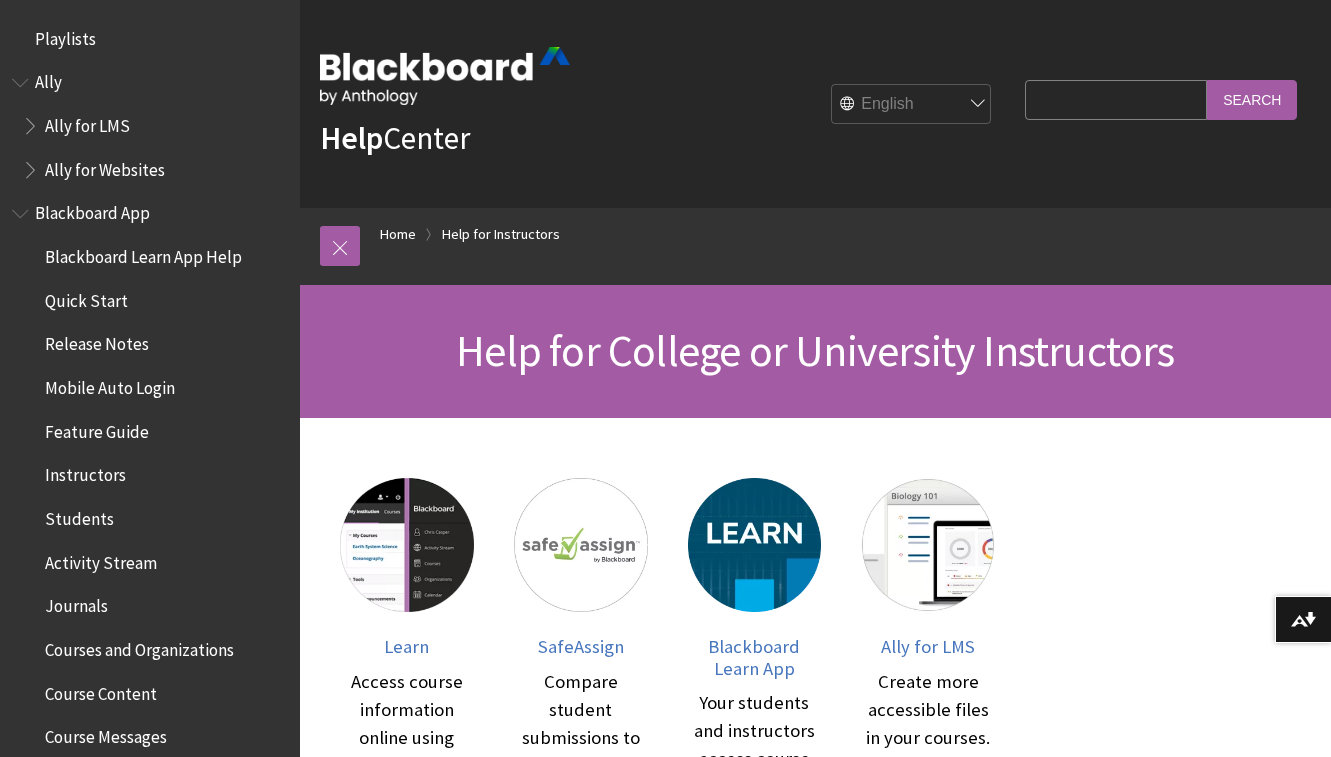 scroll, scrollTop: 0, scrollLeft: 0, axis: both 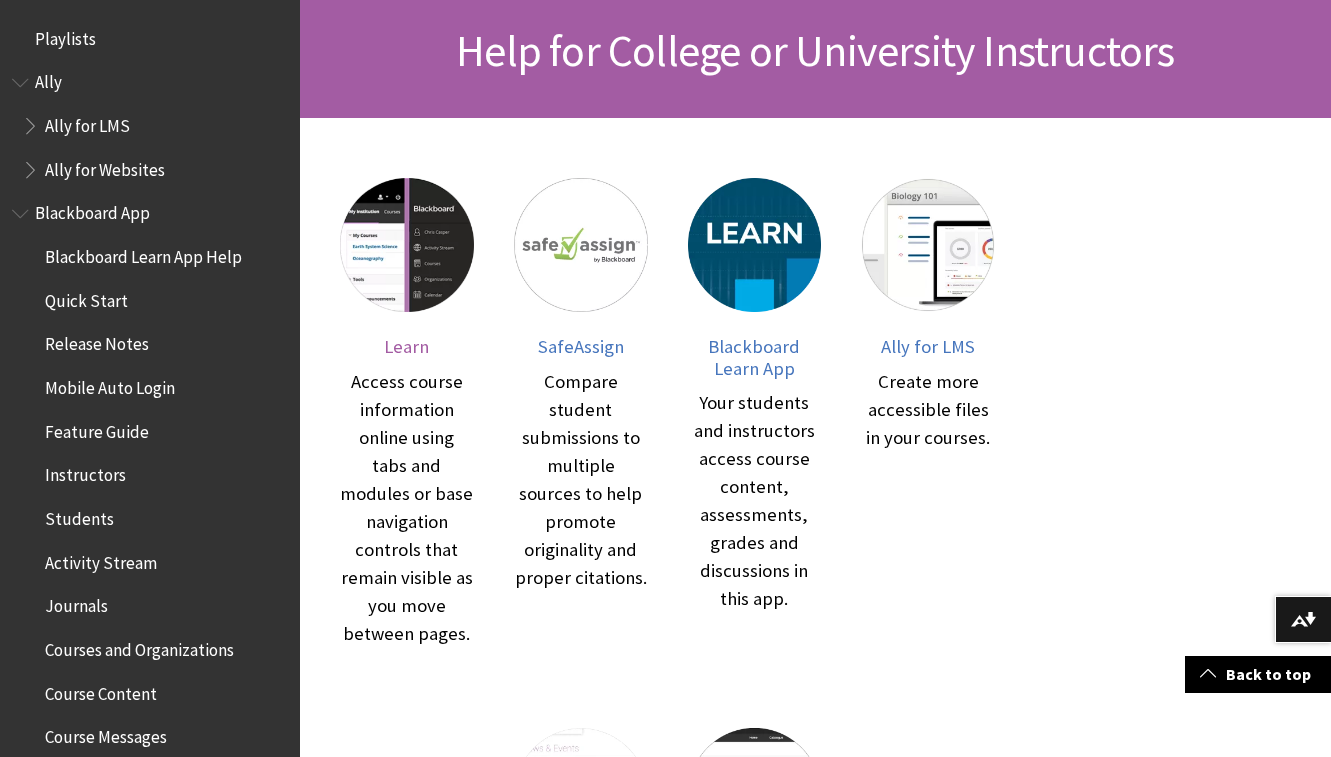 click on "Learn" at bounding box center (406, 346) 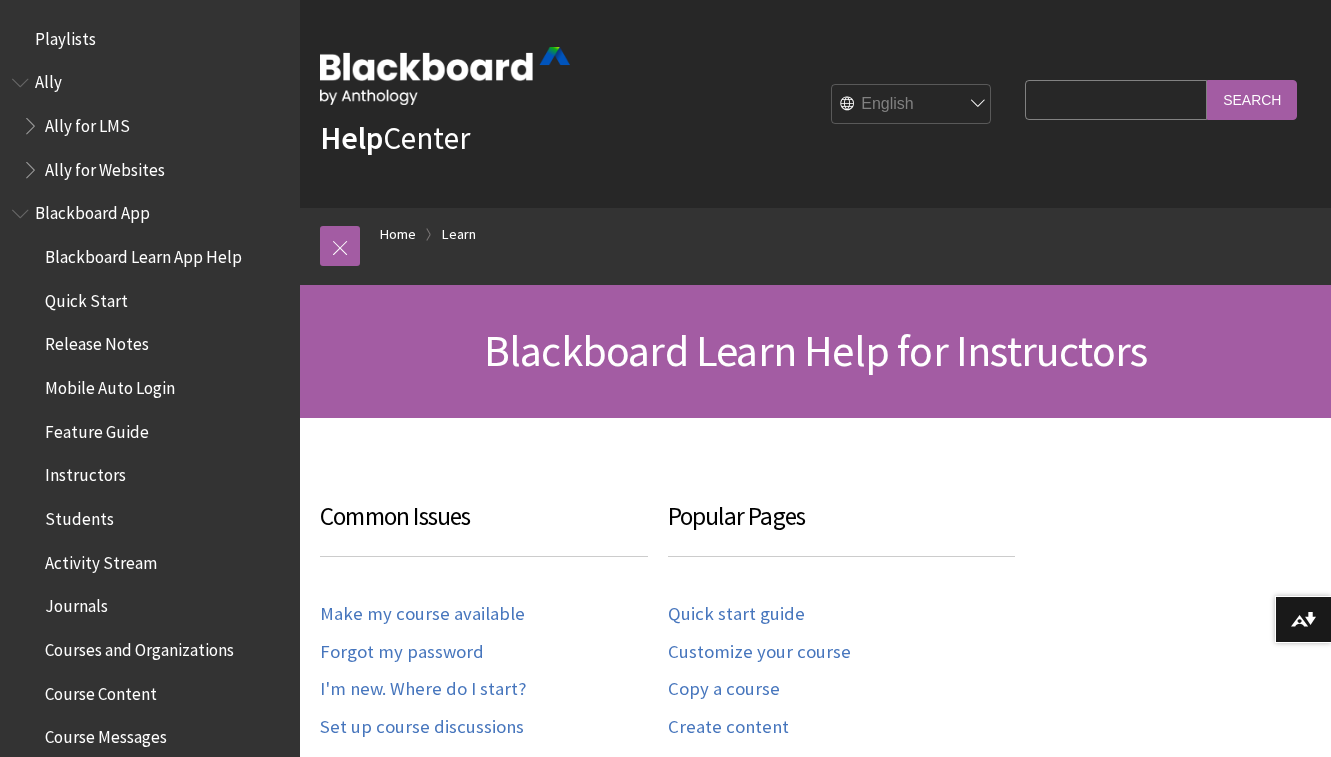 scroll, scrollTop: 0, scrollLeft: 0, axis: both 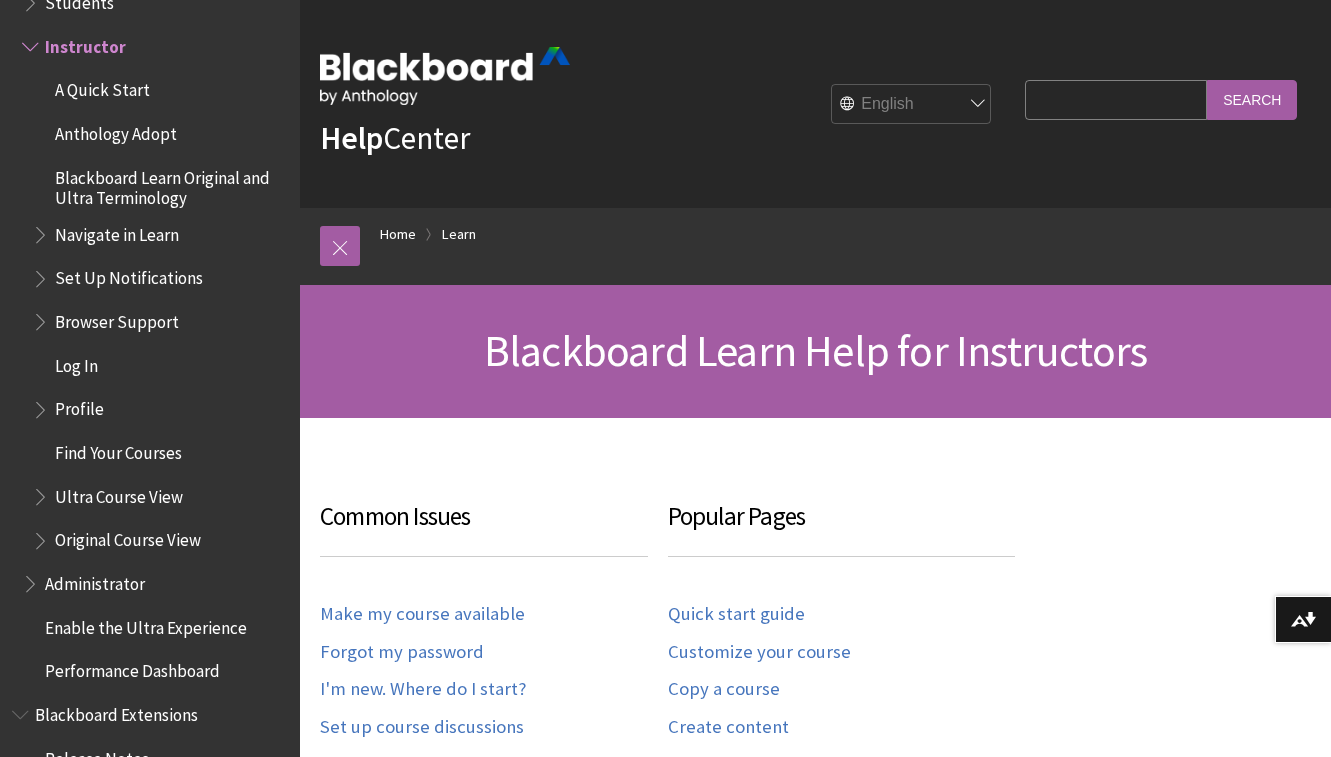 click on "Search Query" at bounding box center (1116, 99) 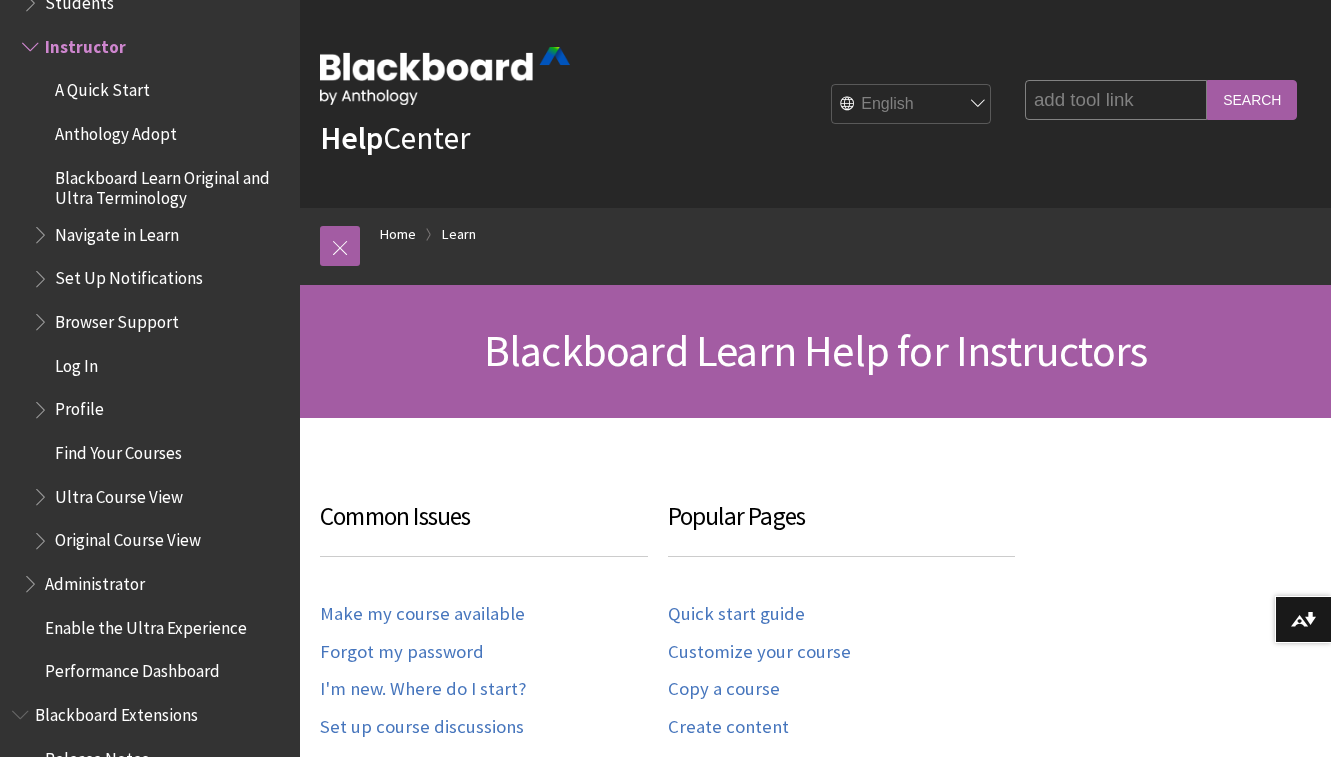 type on "add tool link" 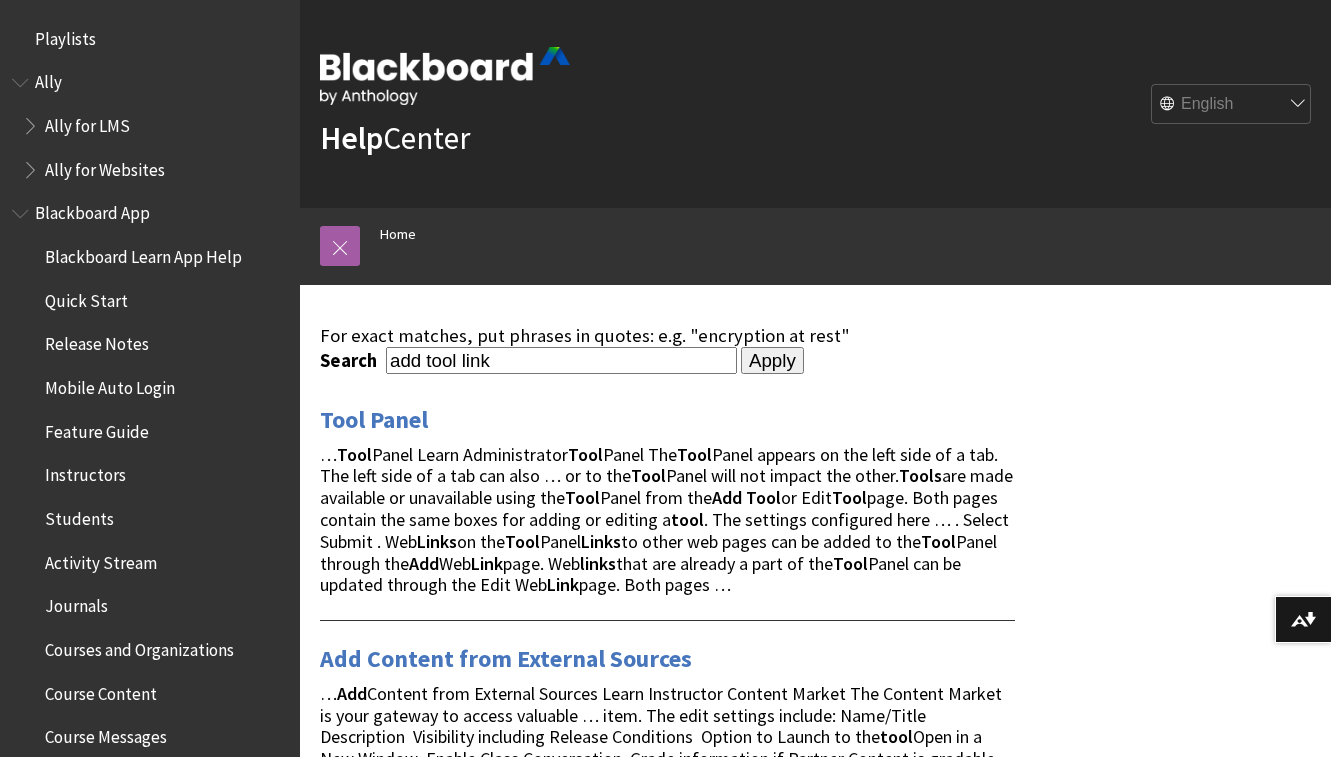 scroll, scrollTop: 0, scrollLeft: 0, axis: both 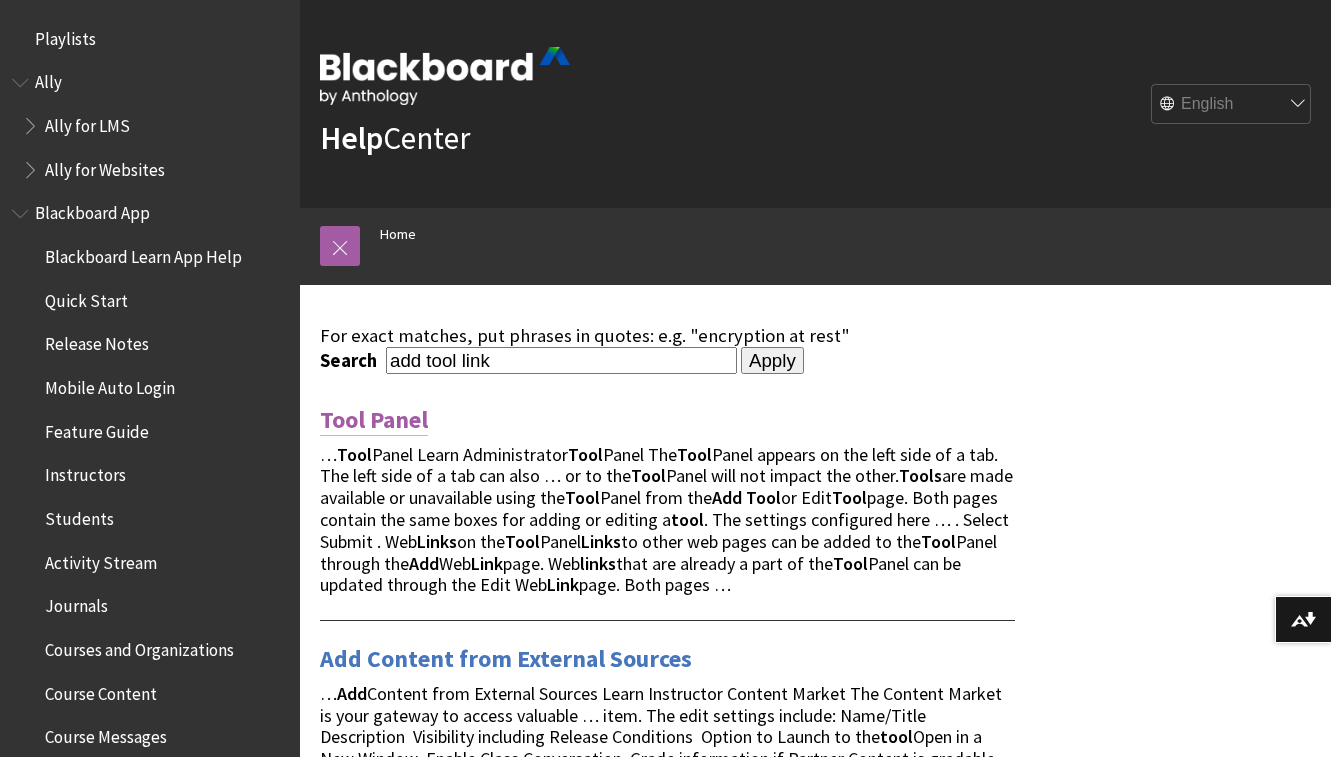 click on "Tool Panel" at bounding box center (374, 420) 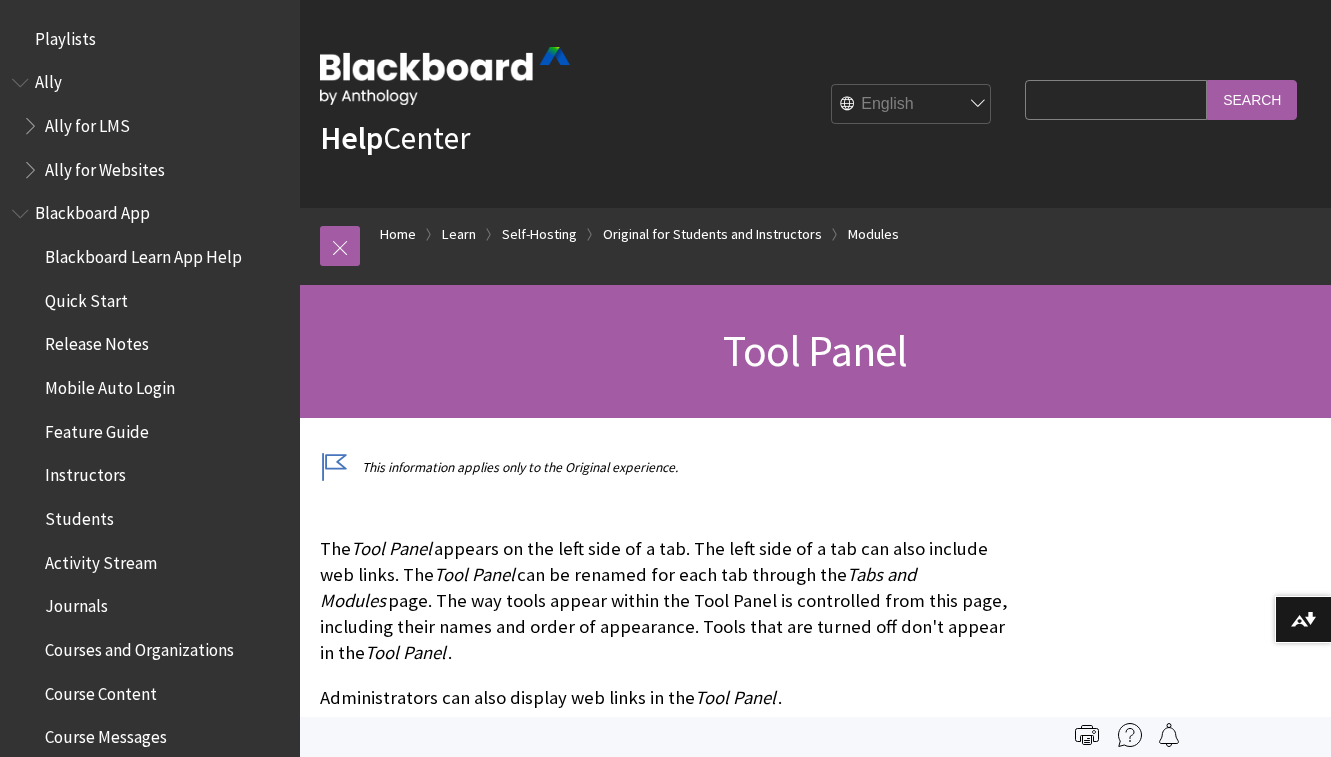 scroll, scrollTop: 0, scrollLeft: 0, axis: both 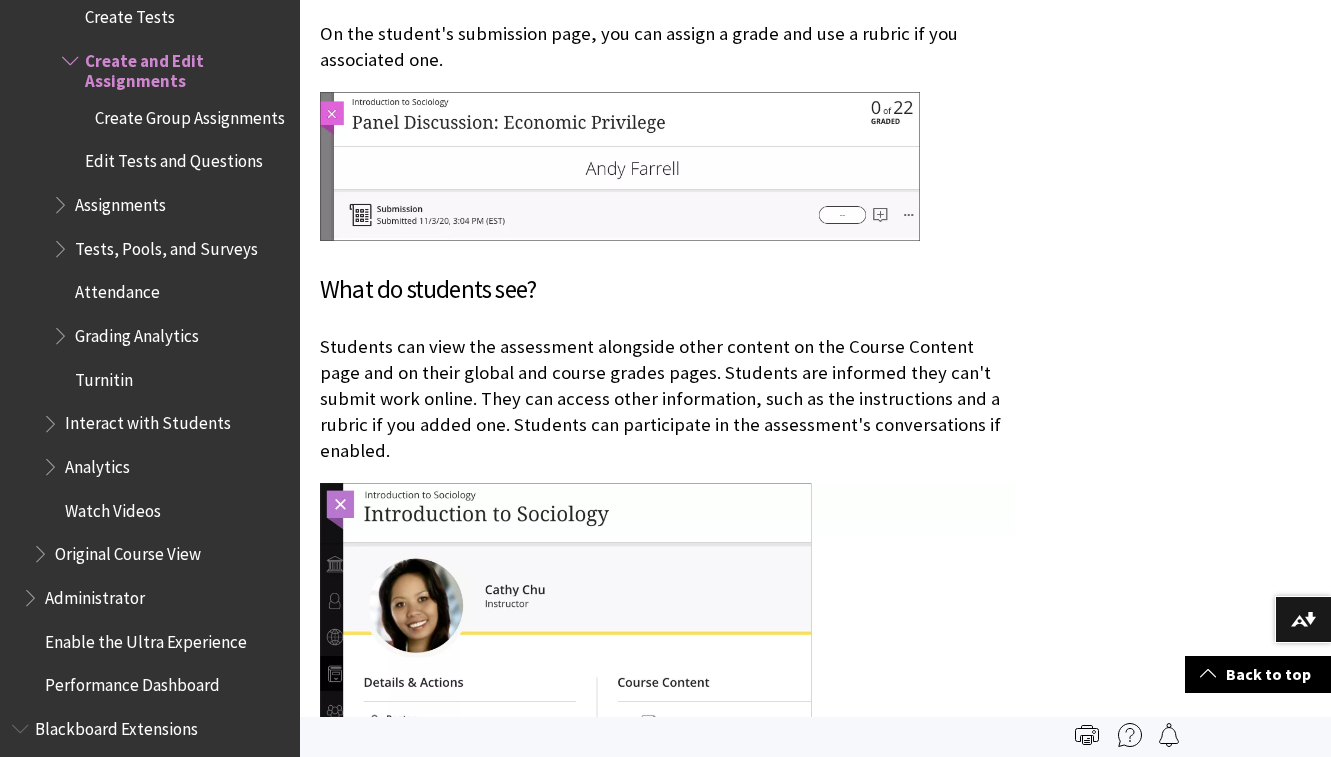 click on "Tests, Pools, and Surveys" at bounding box center (166, 245) 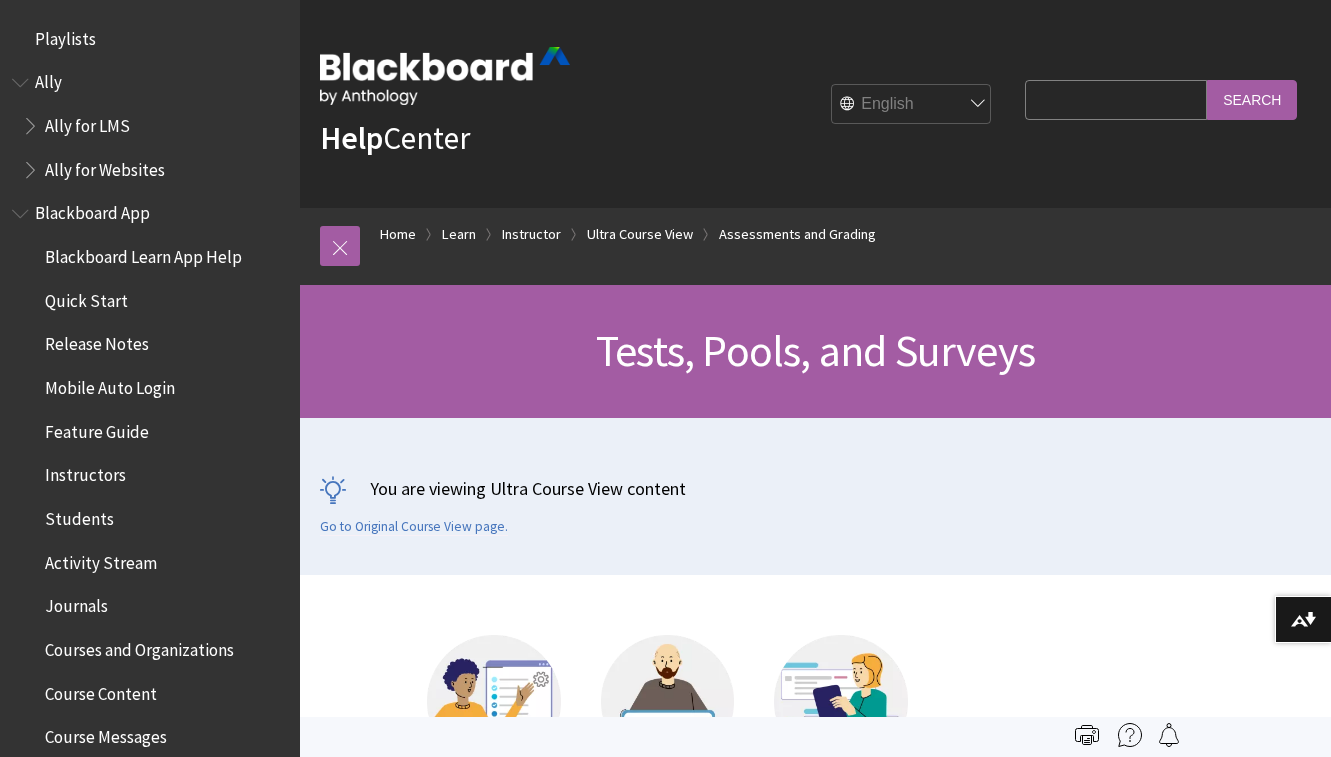 scroll, scrollTop: 200, scrollLeft: 0, axis: vertical 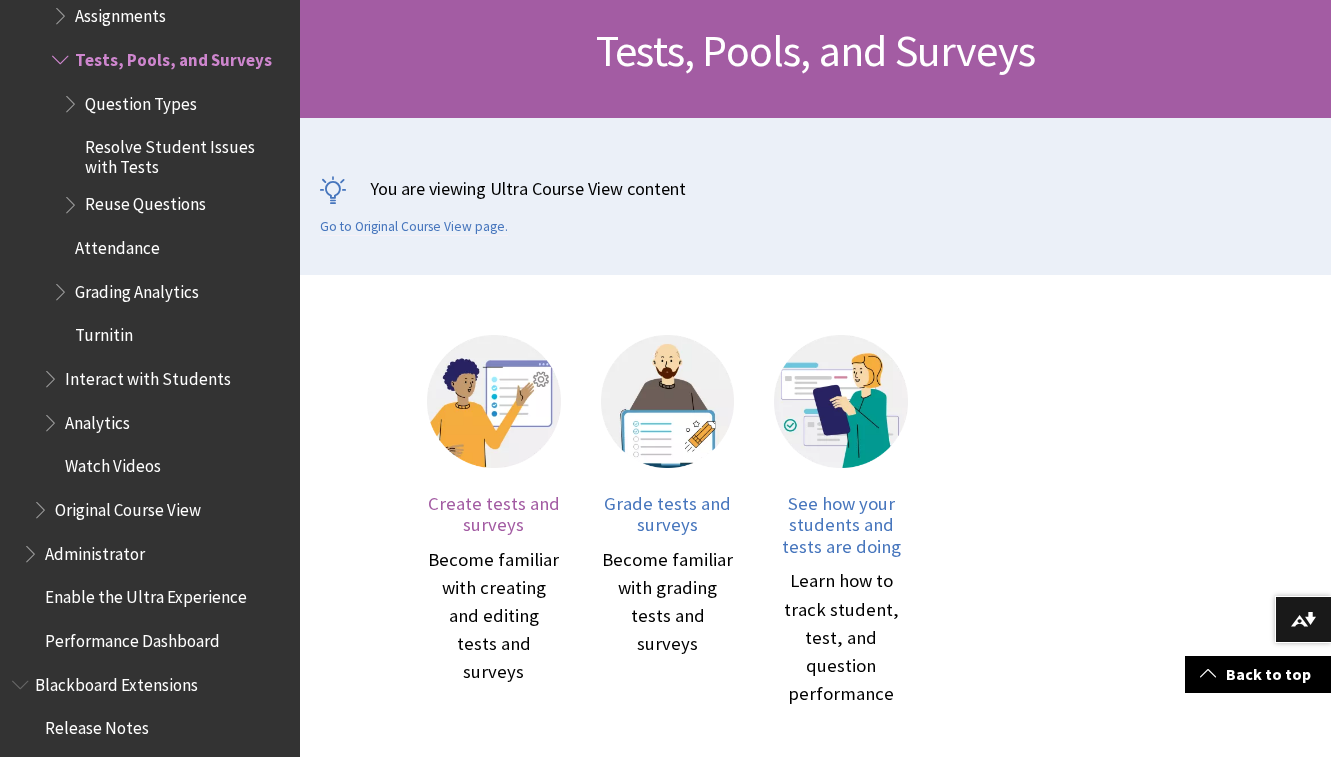 click on "Create tests and surveys" at bounding box center (494, 514) 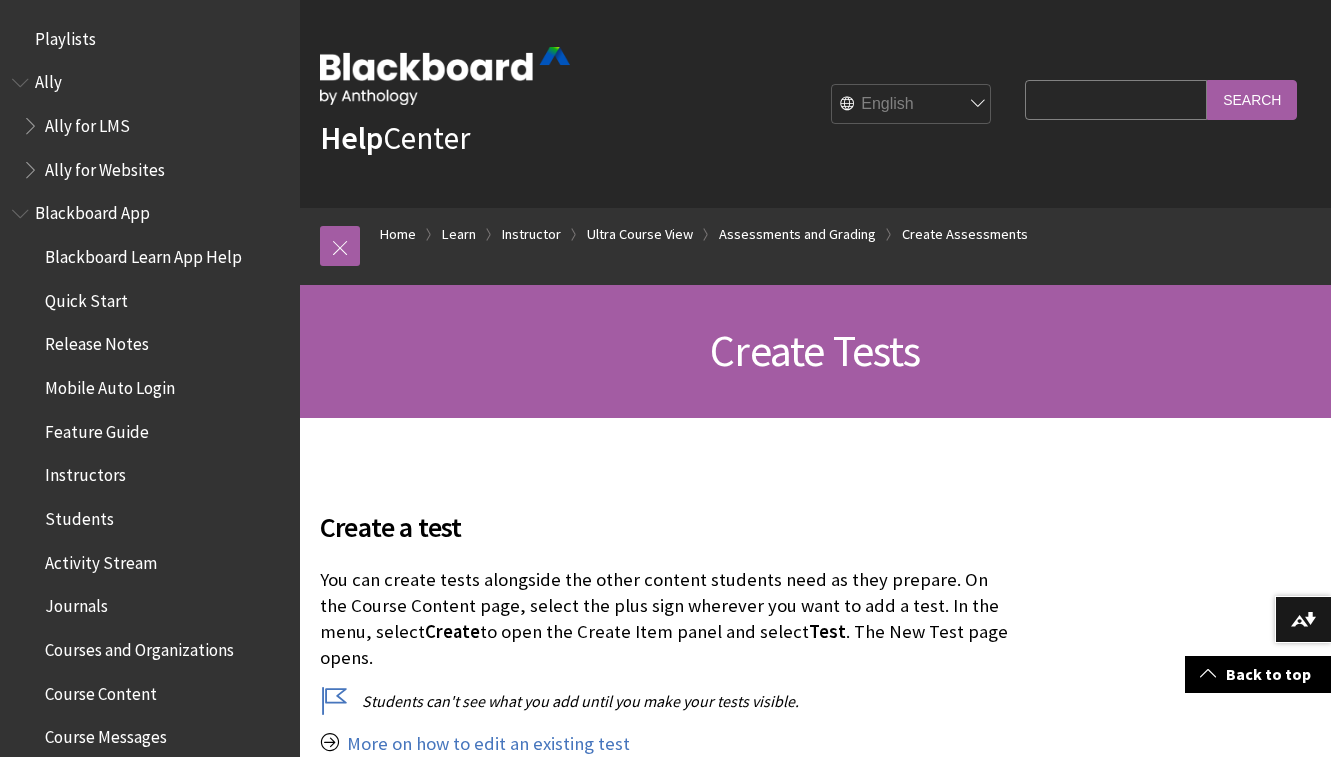 scroll, scrollTop: 400, scrollLeft: 0, axis: vertical 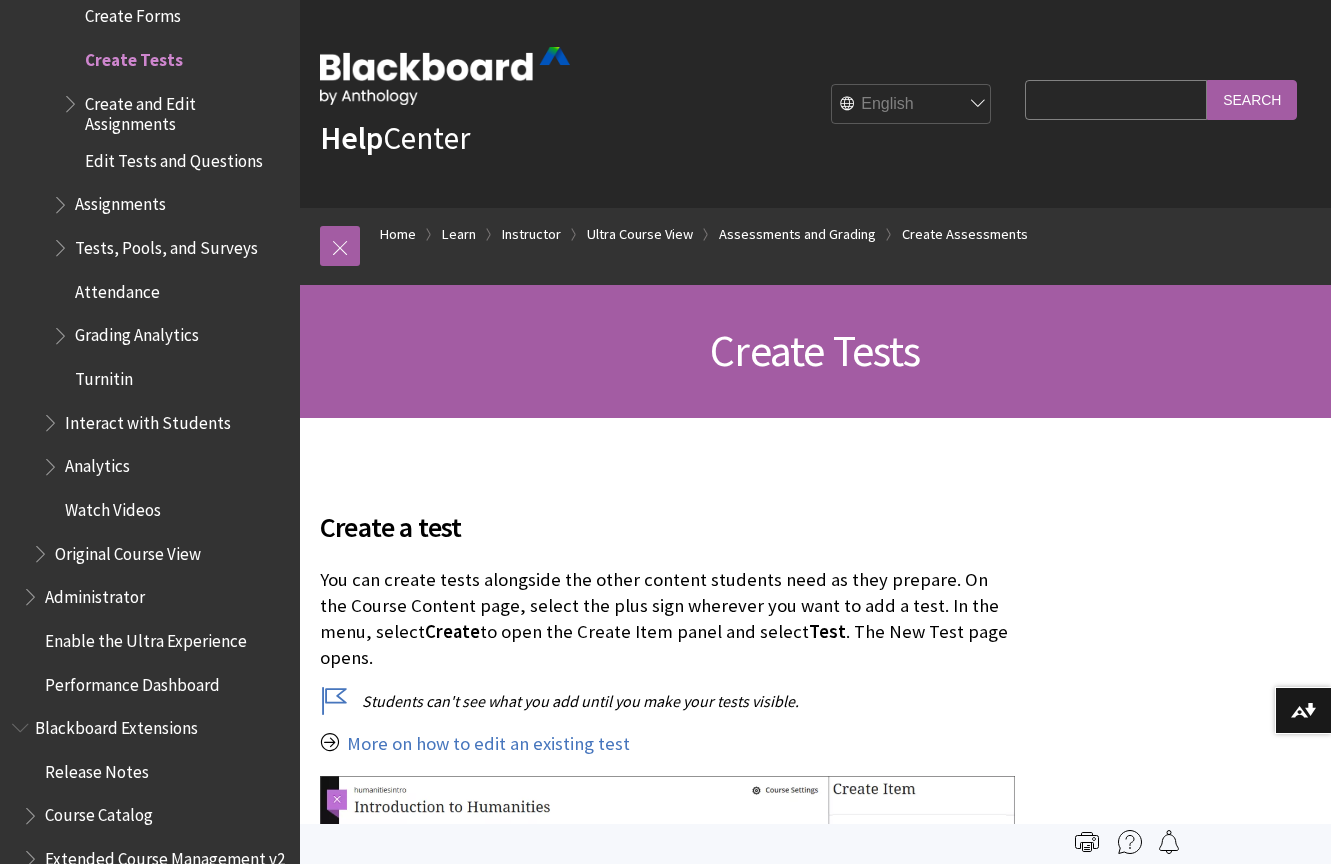 click on "Search Query" at bounding box center [1116, 99] 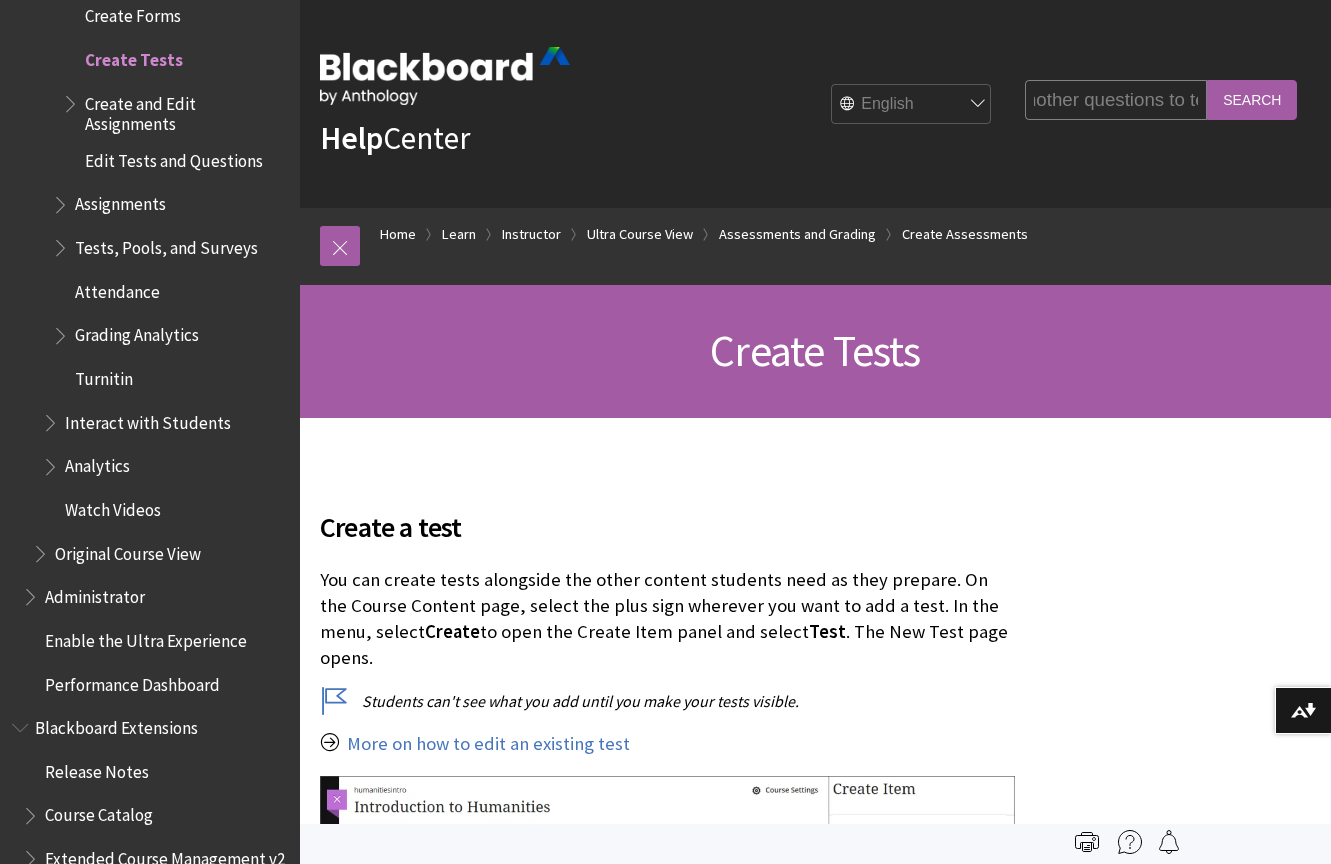 scroll, scrollTop: 0, scrollLeft: 120, axis: horizontal 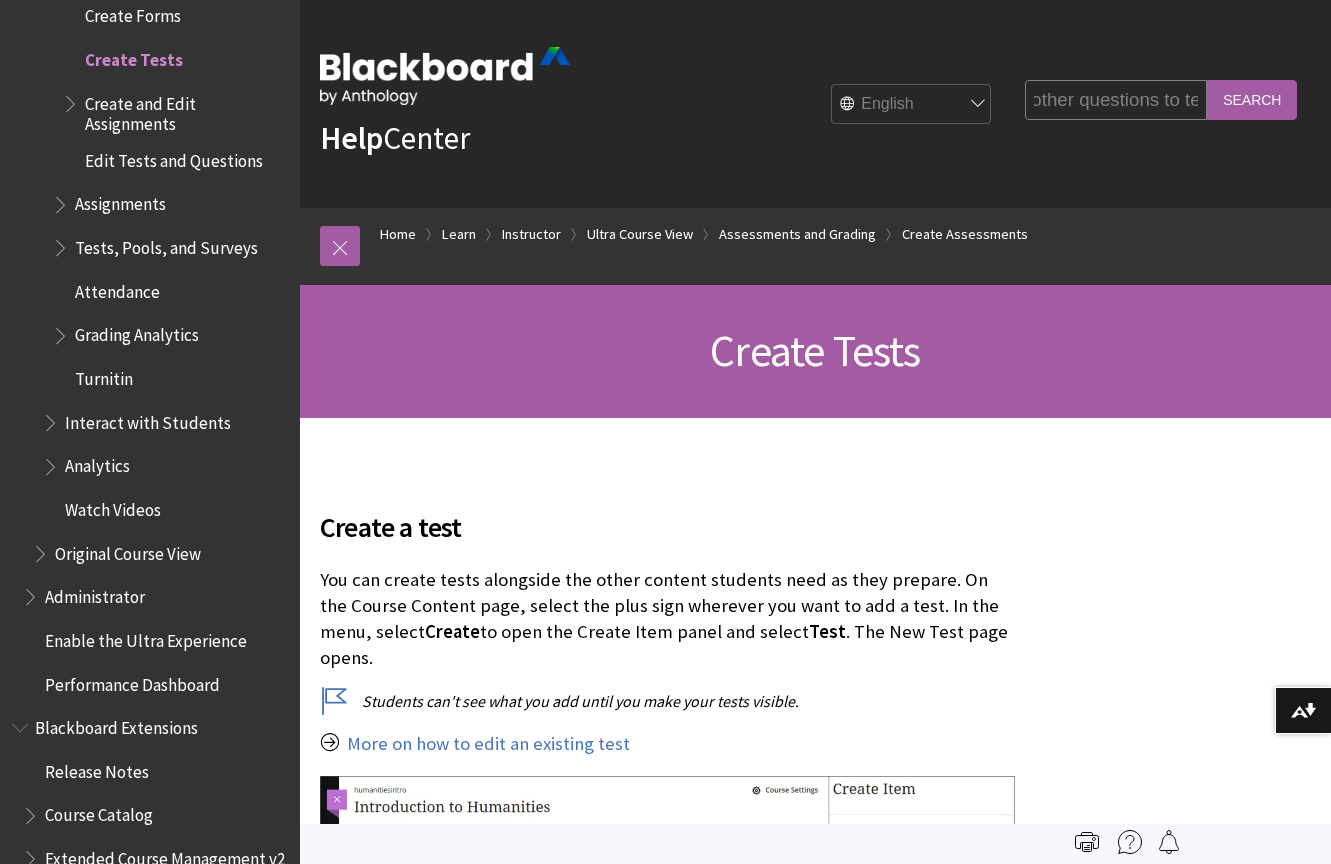 type on "how to add another questions to test" 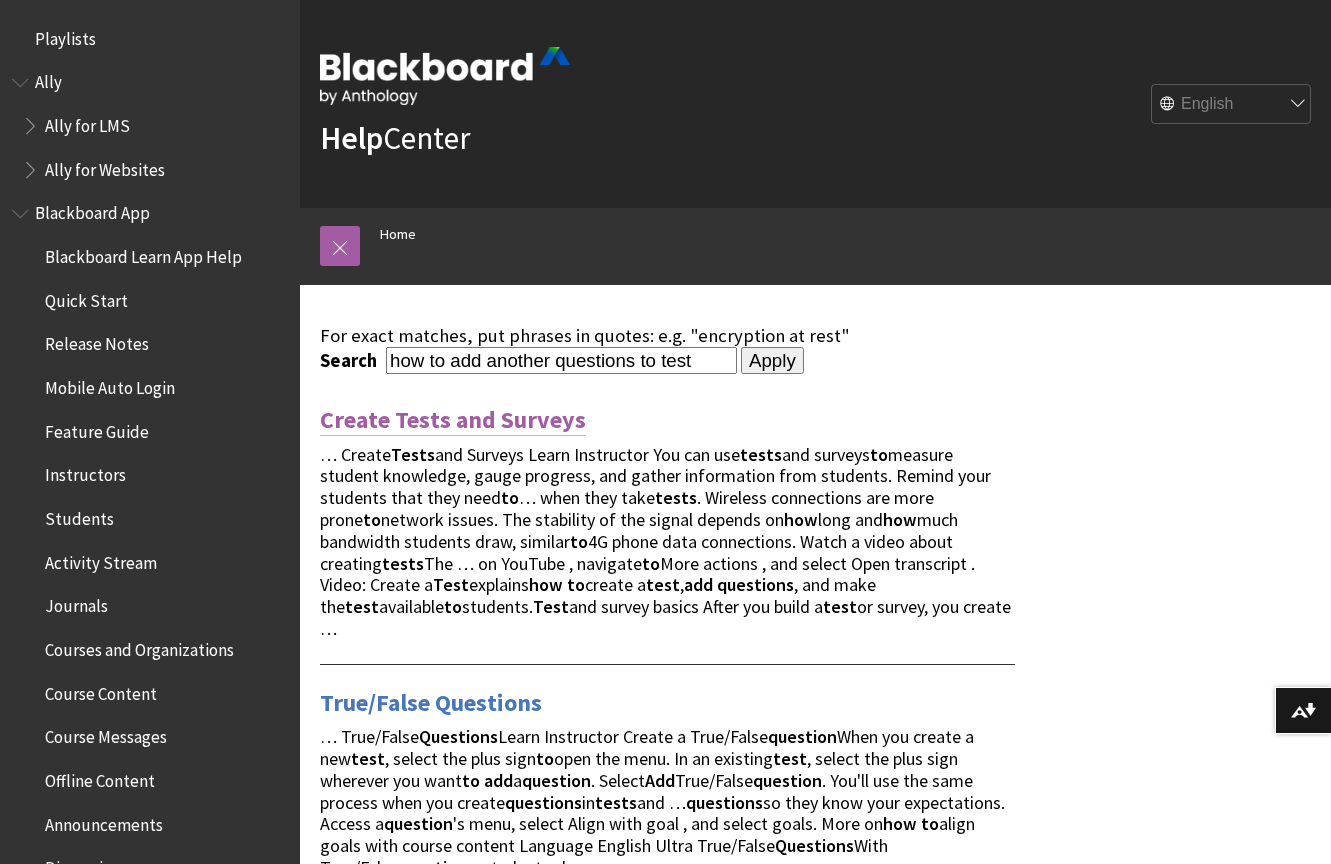 scroll, scrollTop: 0, scrollLeft: 0, axis: both 